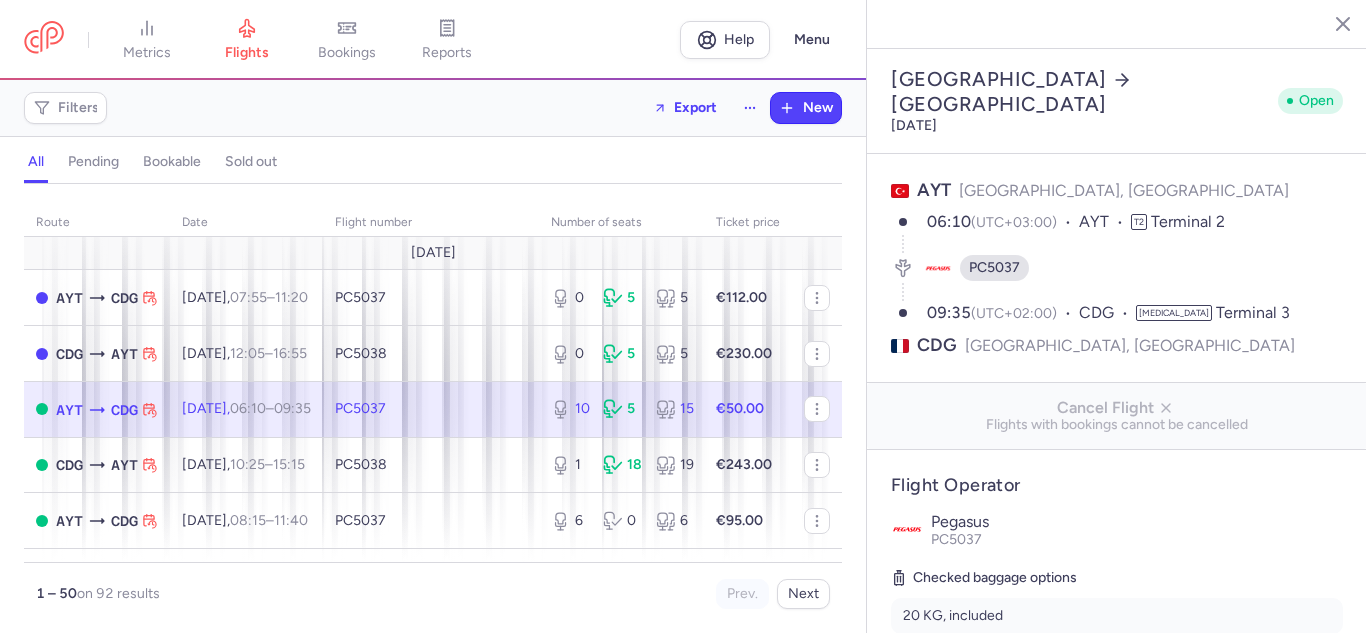 select on "hours" 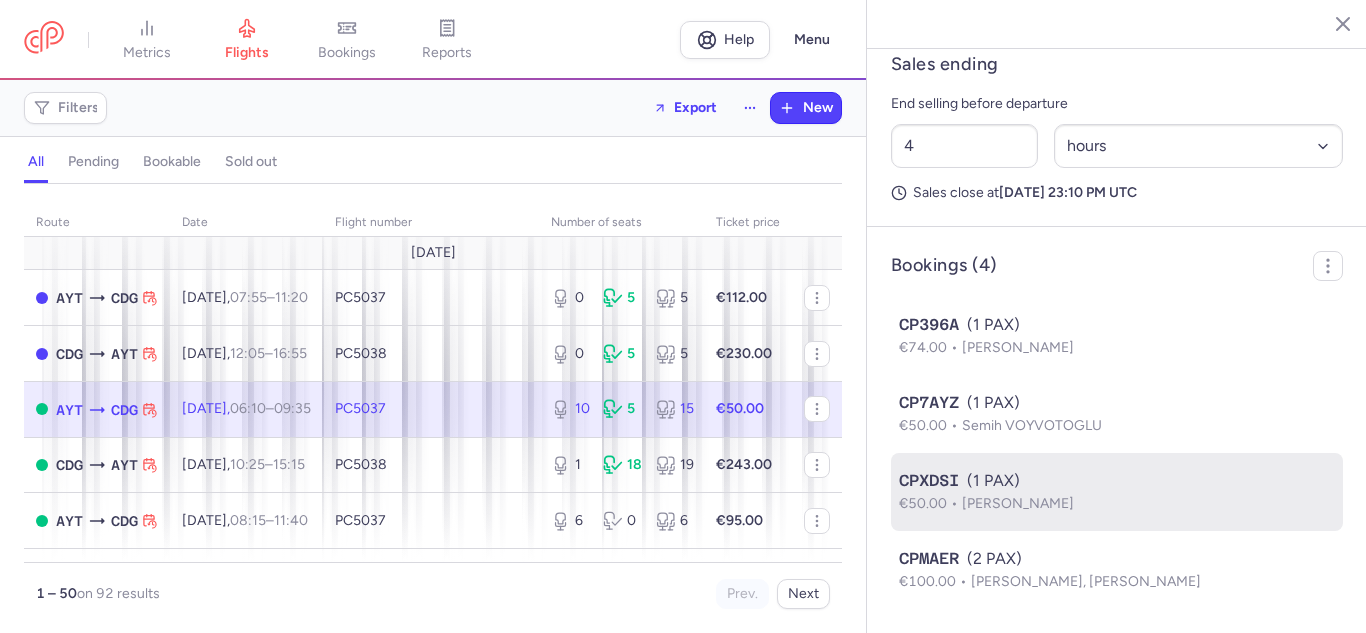 click on "Tarek ABD ALRAHMAN" at bounding box center [1018, 503] 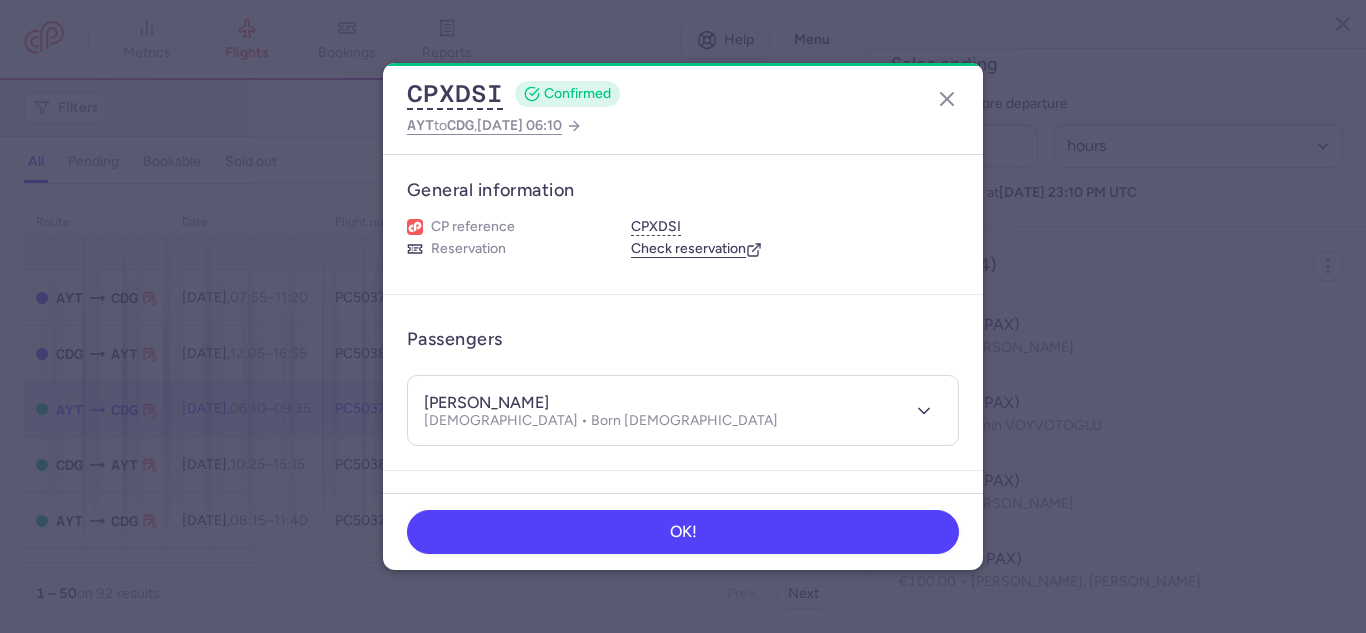 type 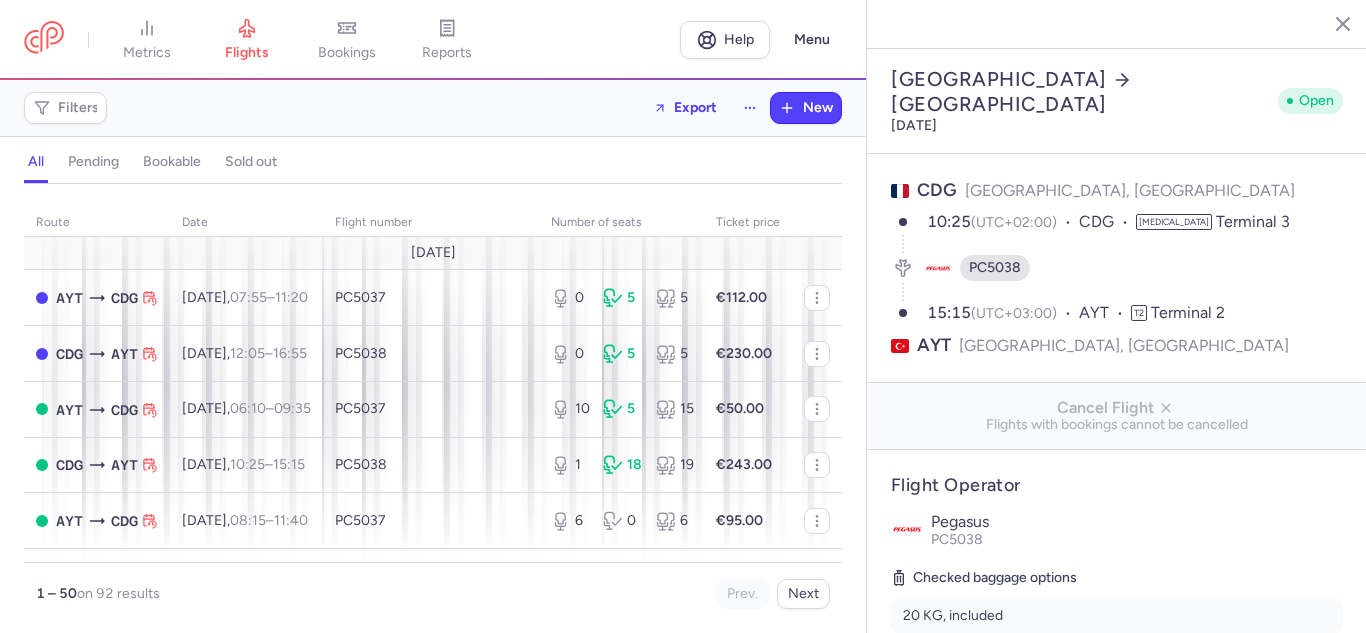 select on "hours" 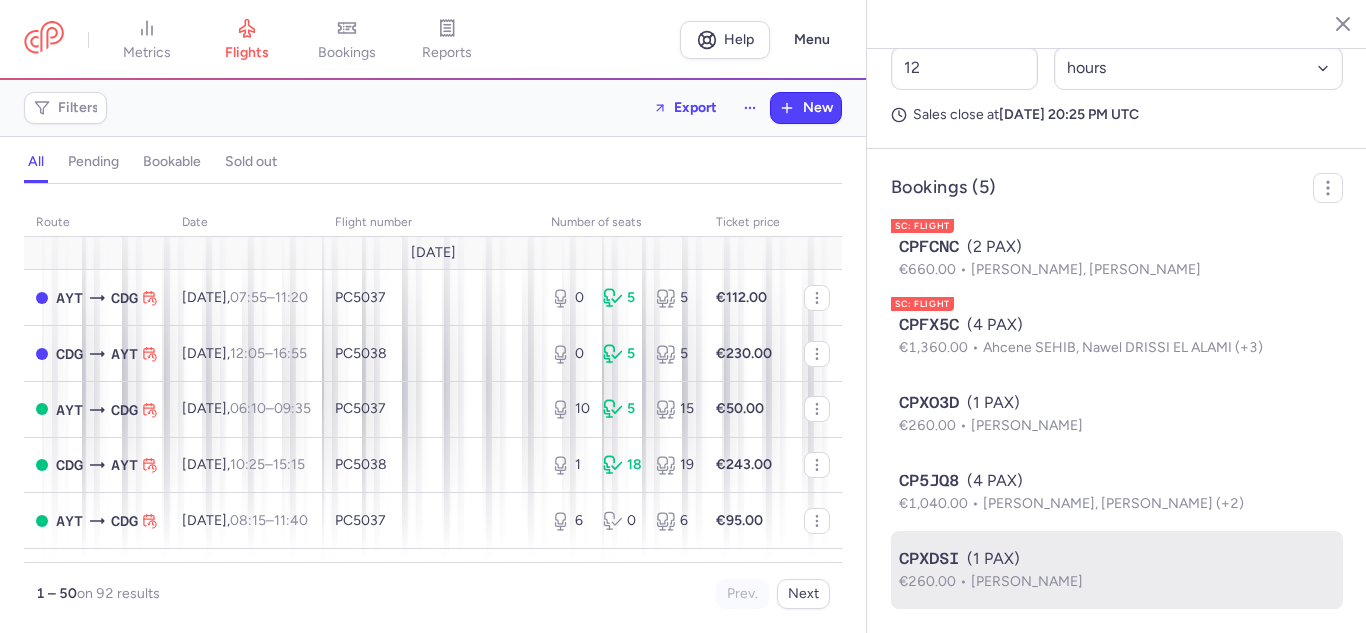 click on "[PERSON_NAME]" at bounding box center [1027, 581] 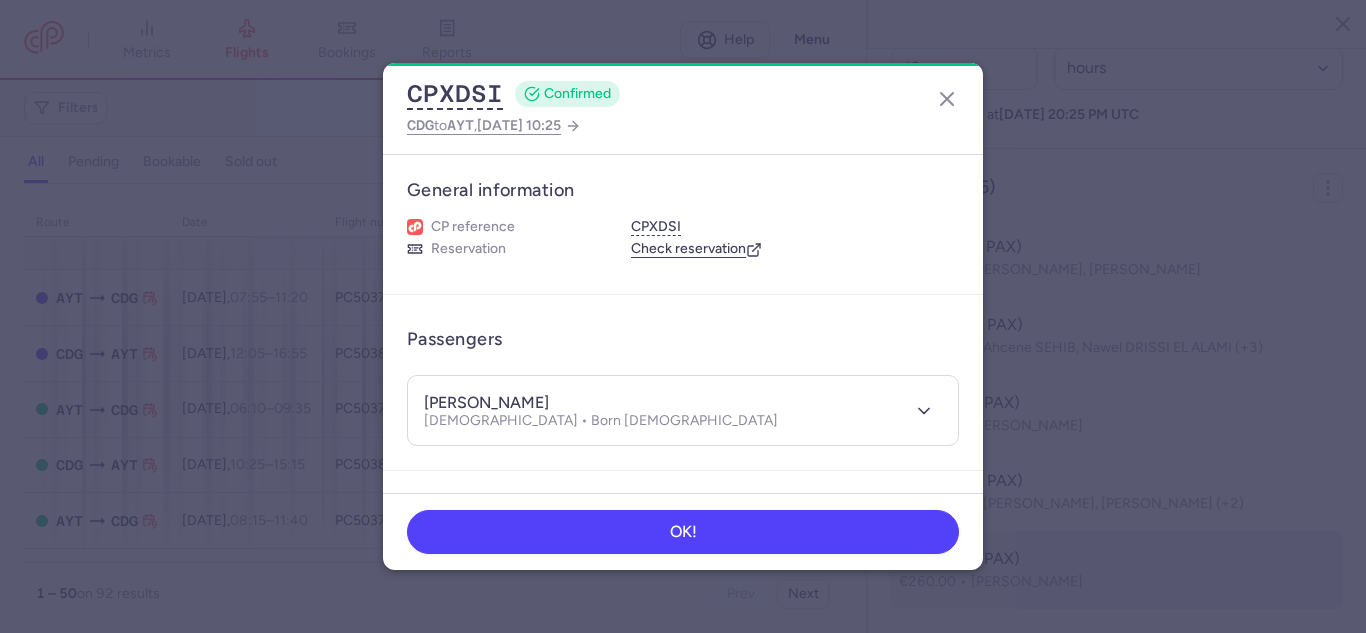 type 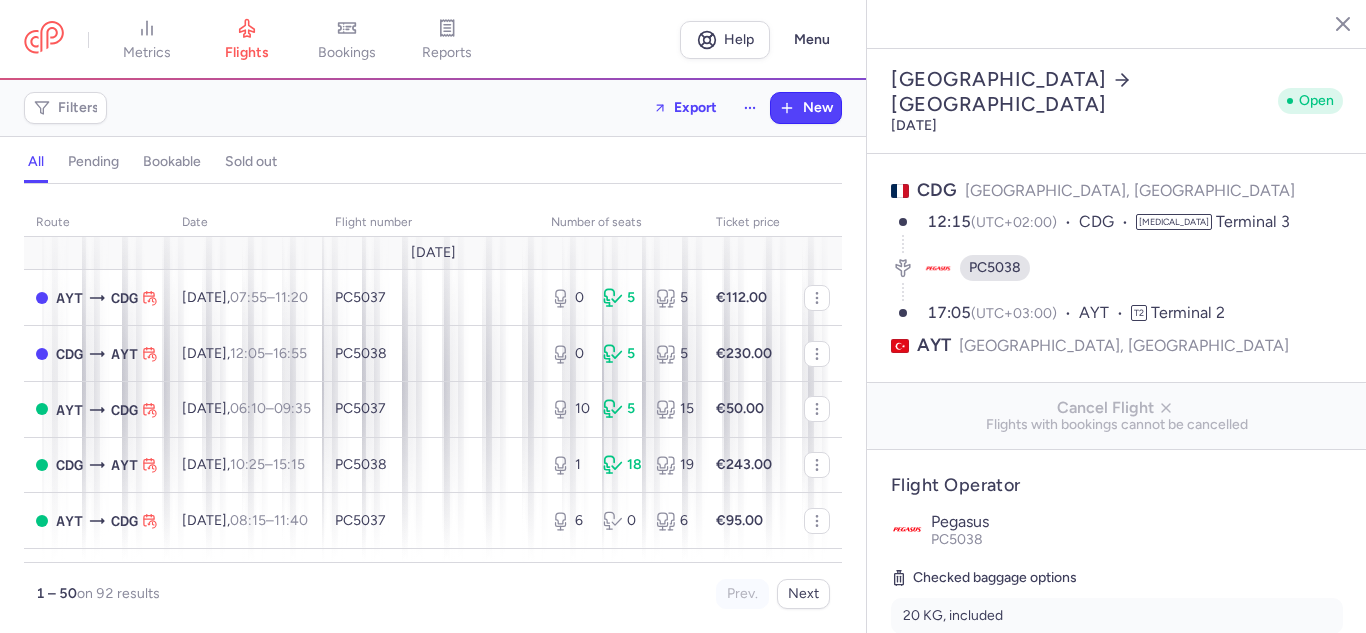 select on "hours" 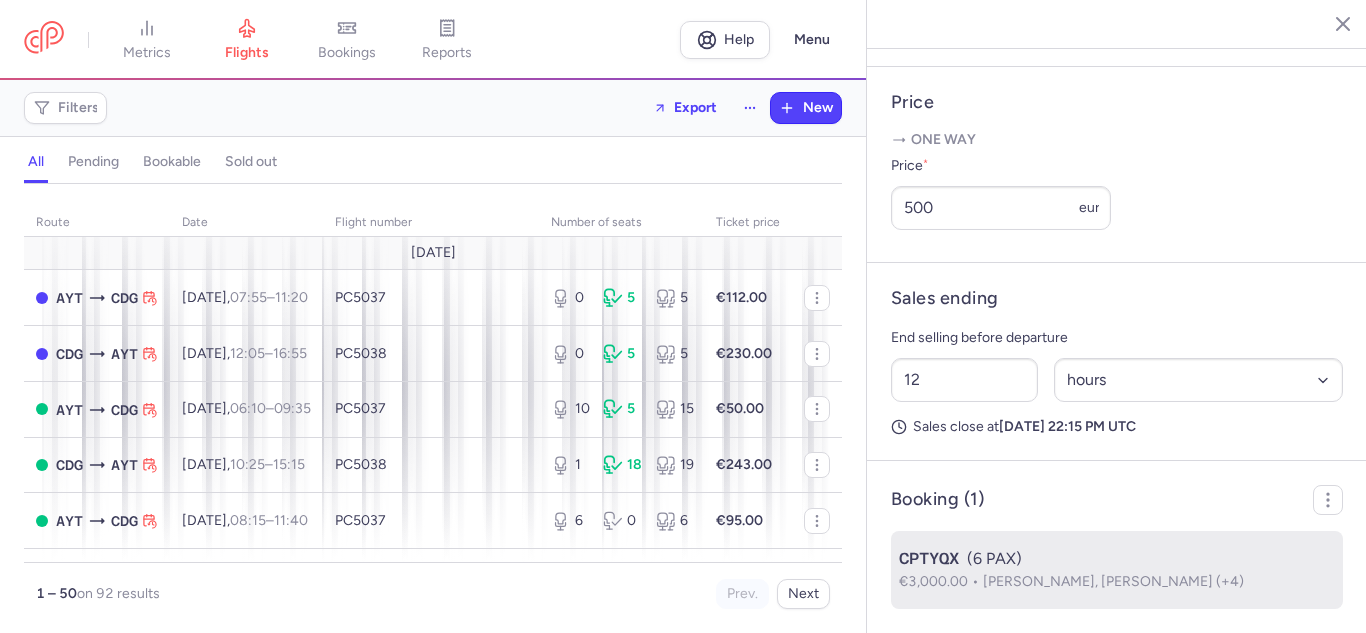click on "CPTYQX  (6 PAX)" at bounding box center (1117, 559) 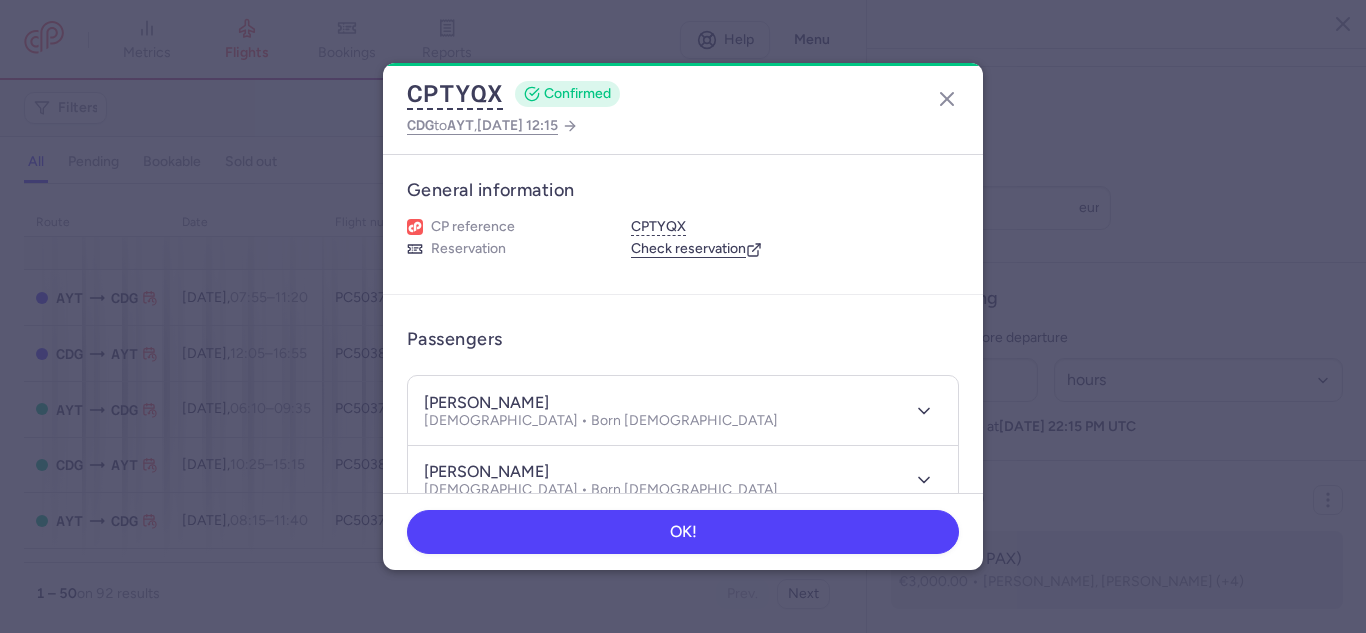 type 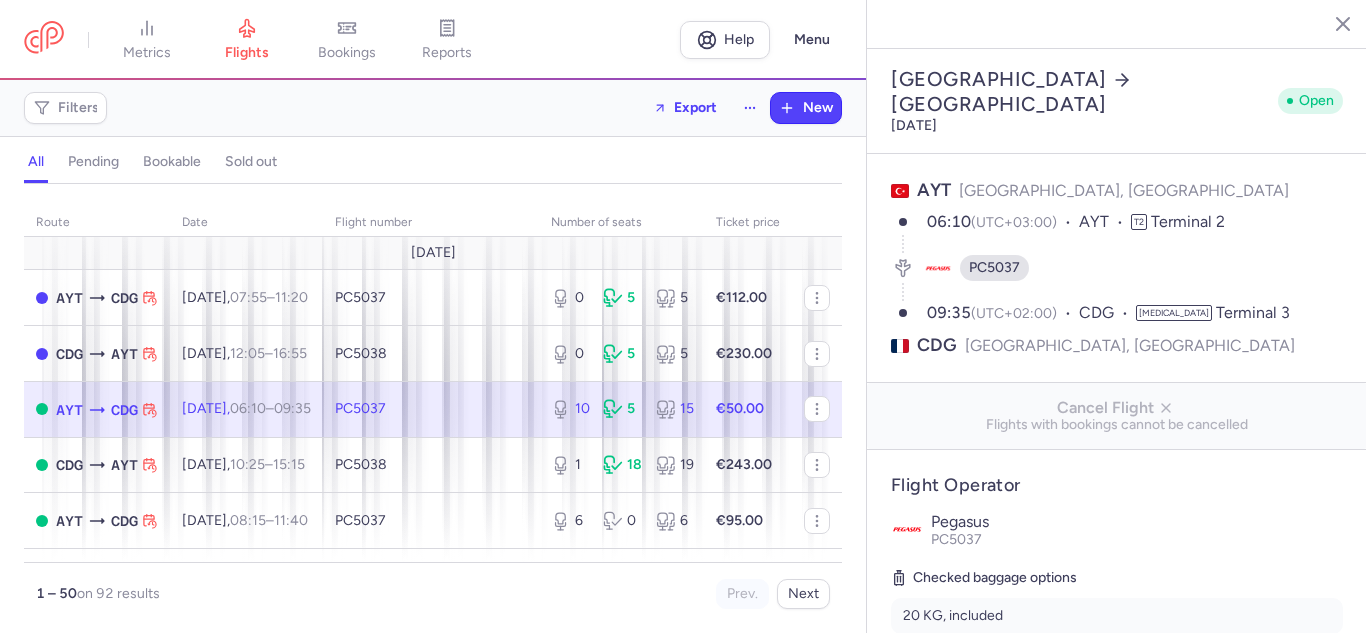 select on "hours" 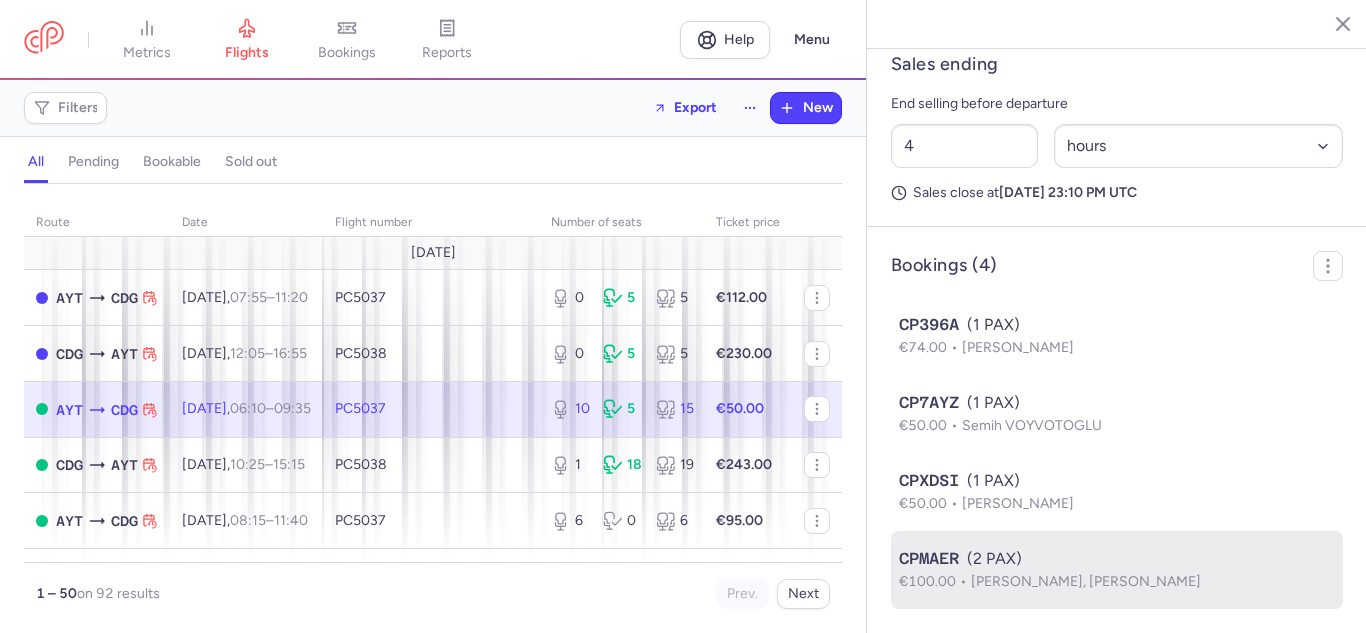 click on "[PERSON_NAME], [PERSON_NAME]" at bounding box center [1086, 581] 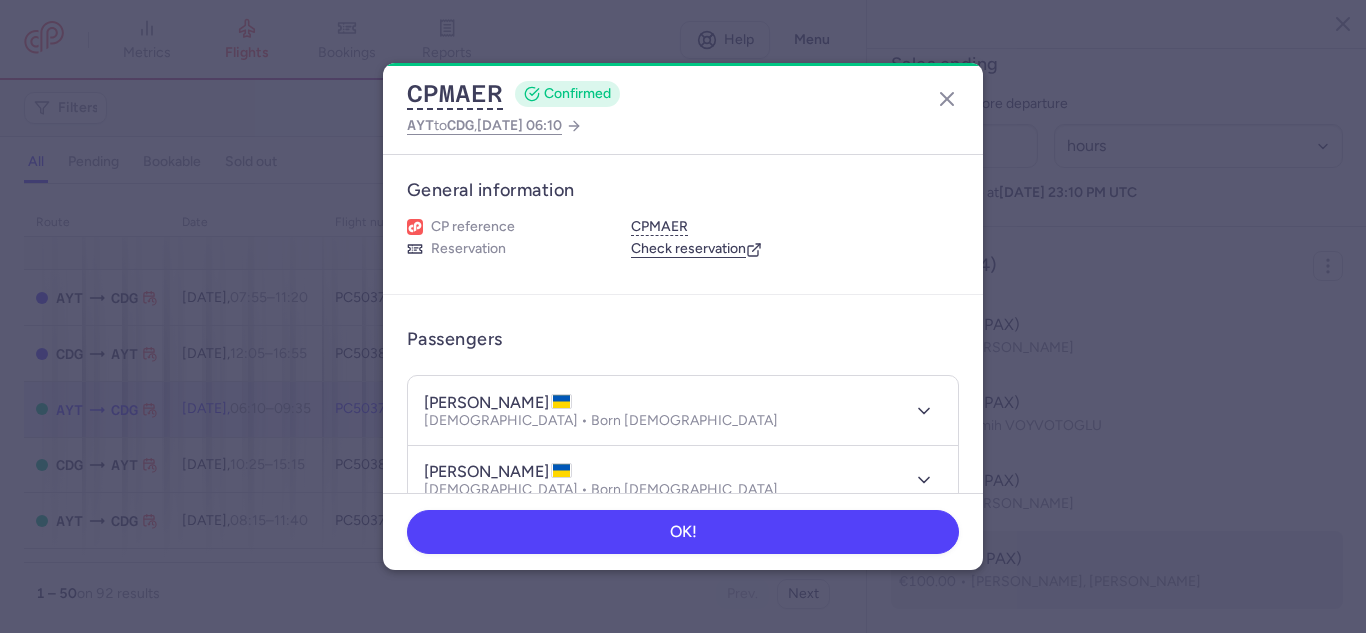 type 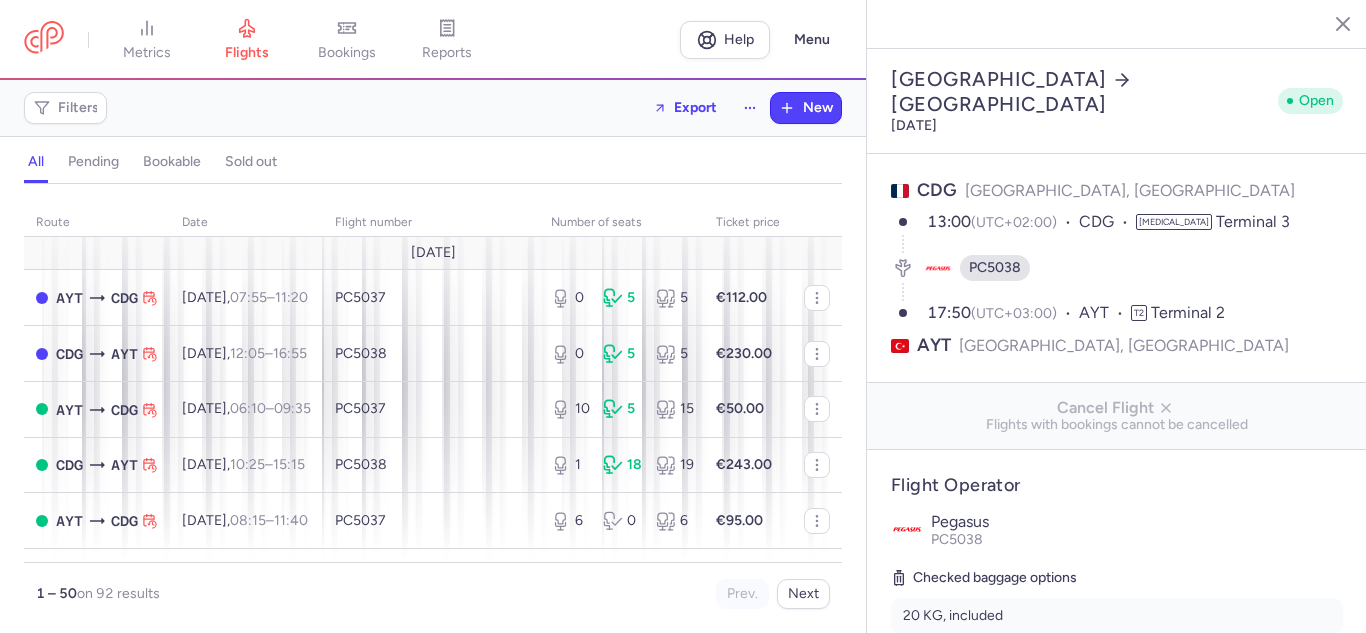 select on "hours" 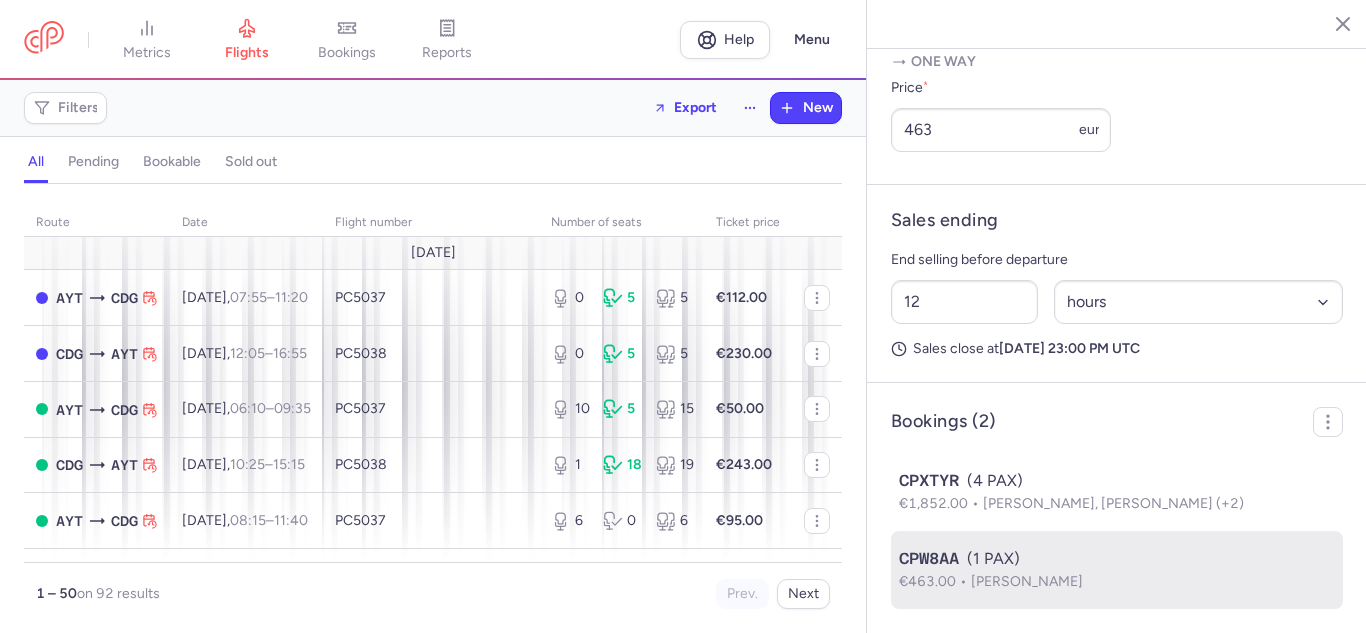 click on "Diora ZIYAEVA" at bounding box center (1027, 581) 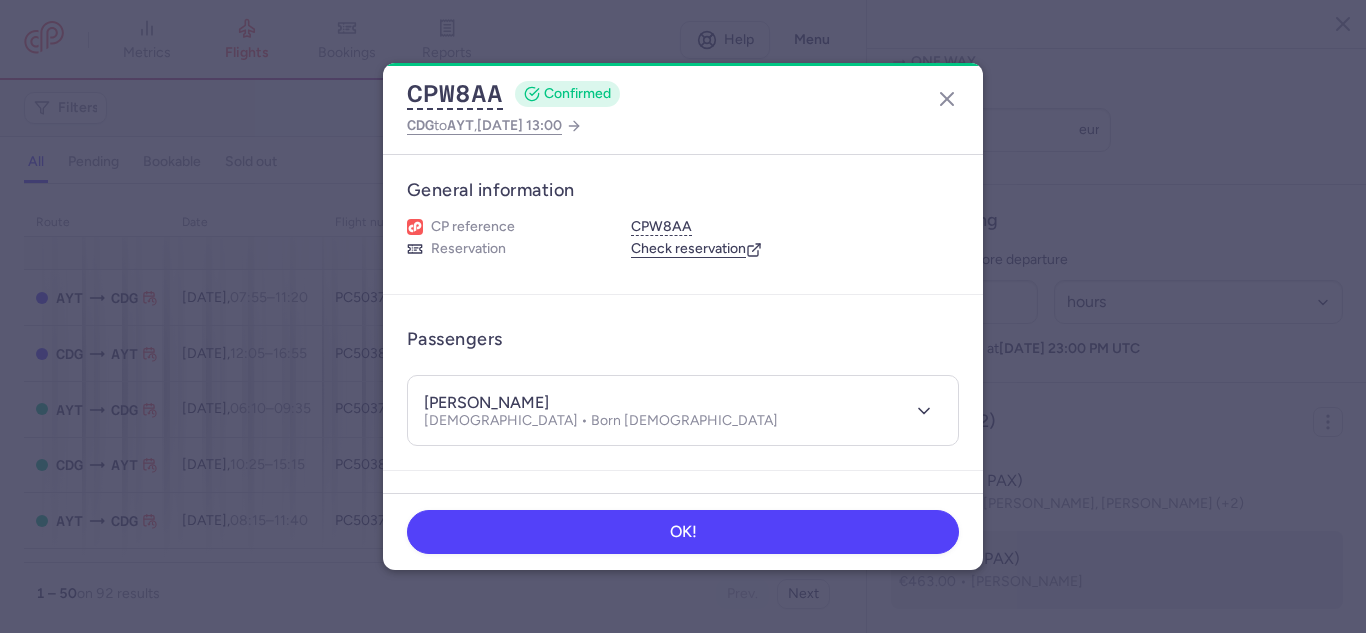 type 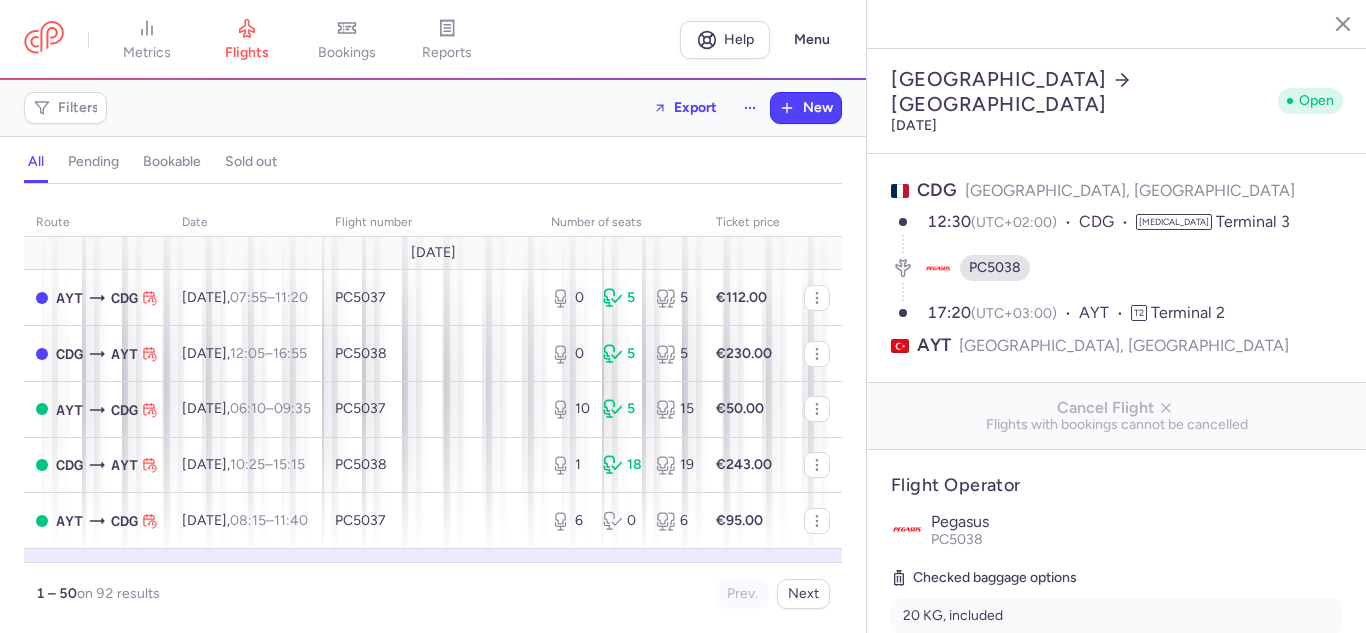 select on "hours" 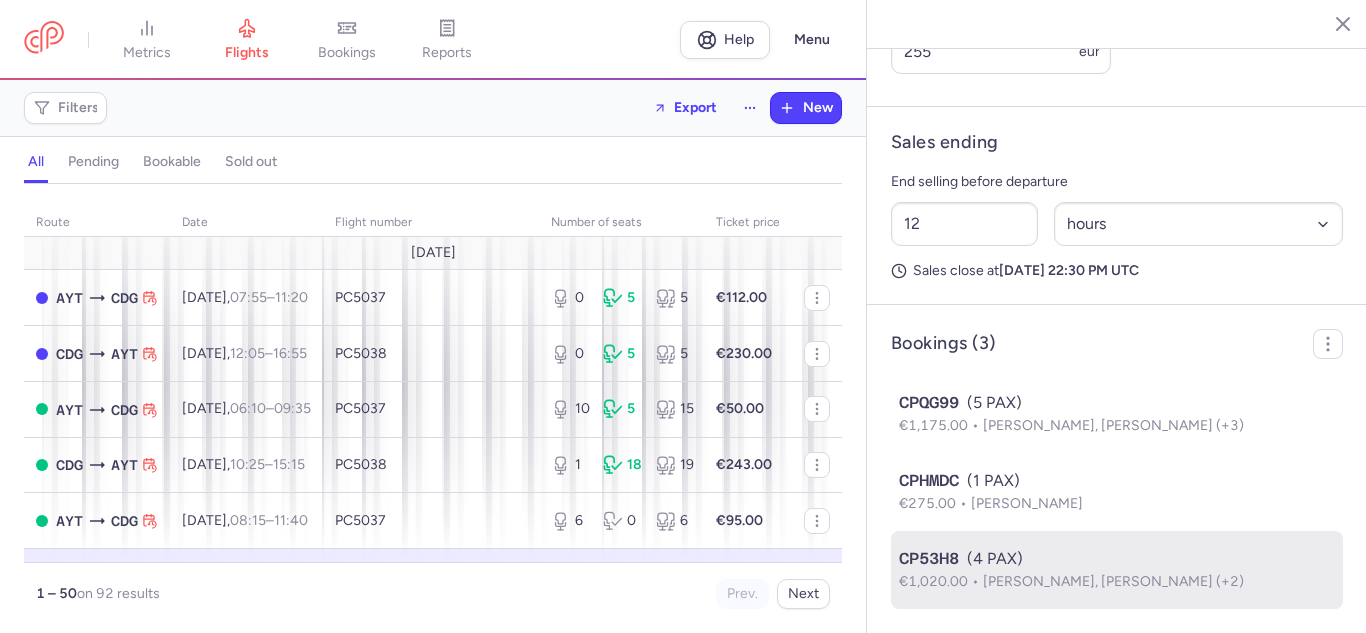 click on "[PERSON_NAME], [PERSON_NAME] (+2)" at bounding box center [1113, 581] 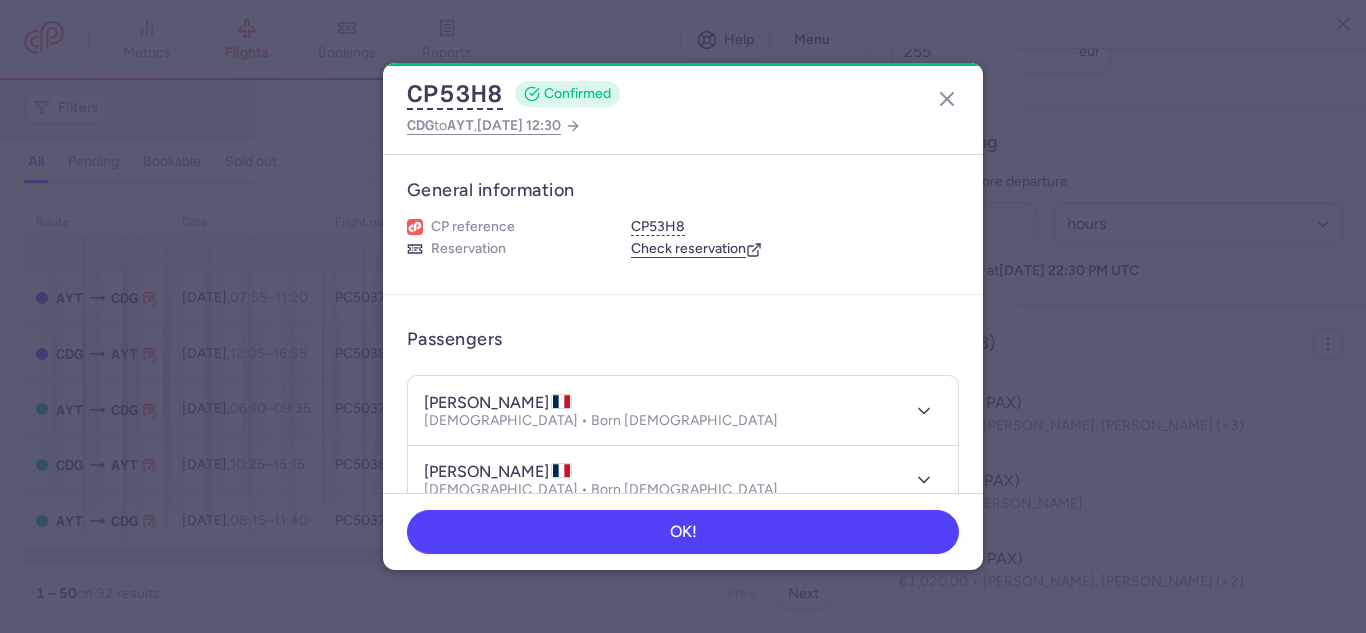 type 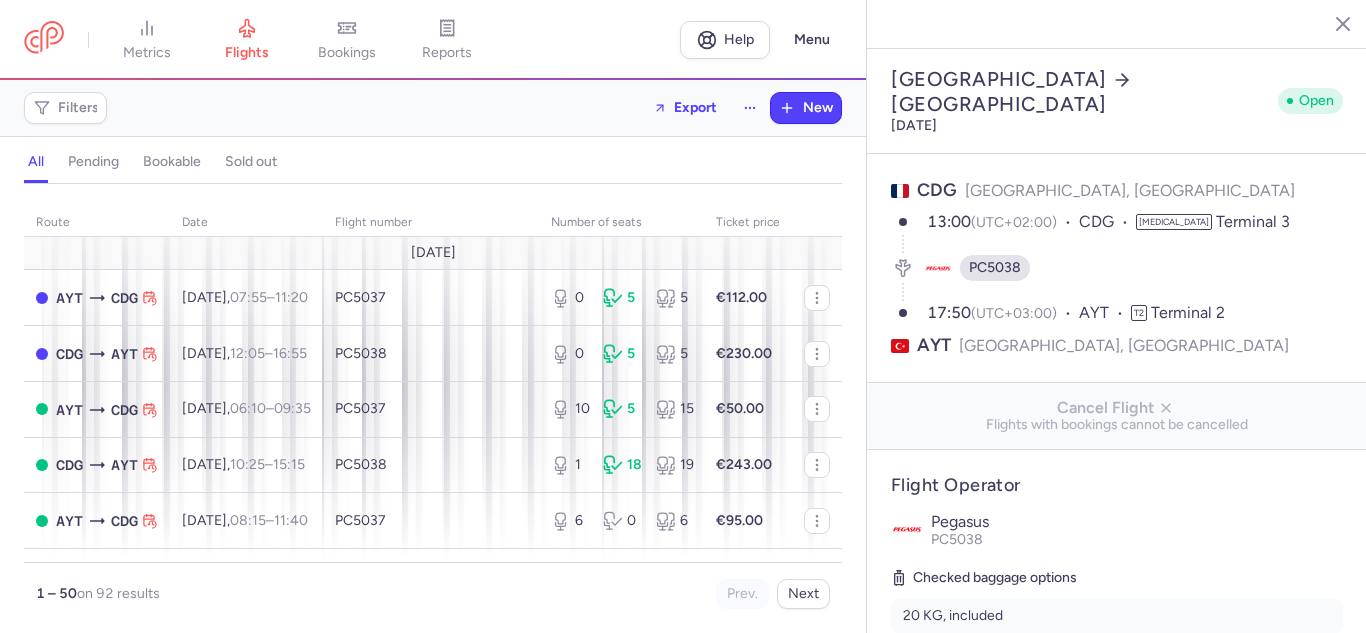 select on "hours" 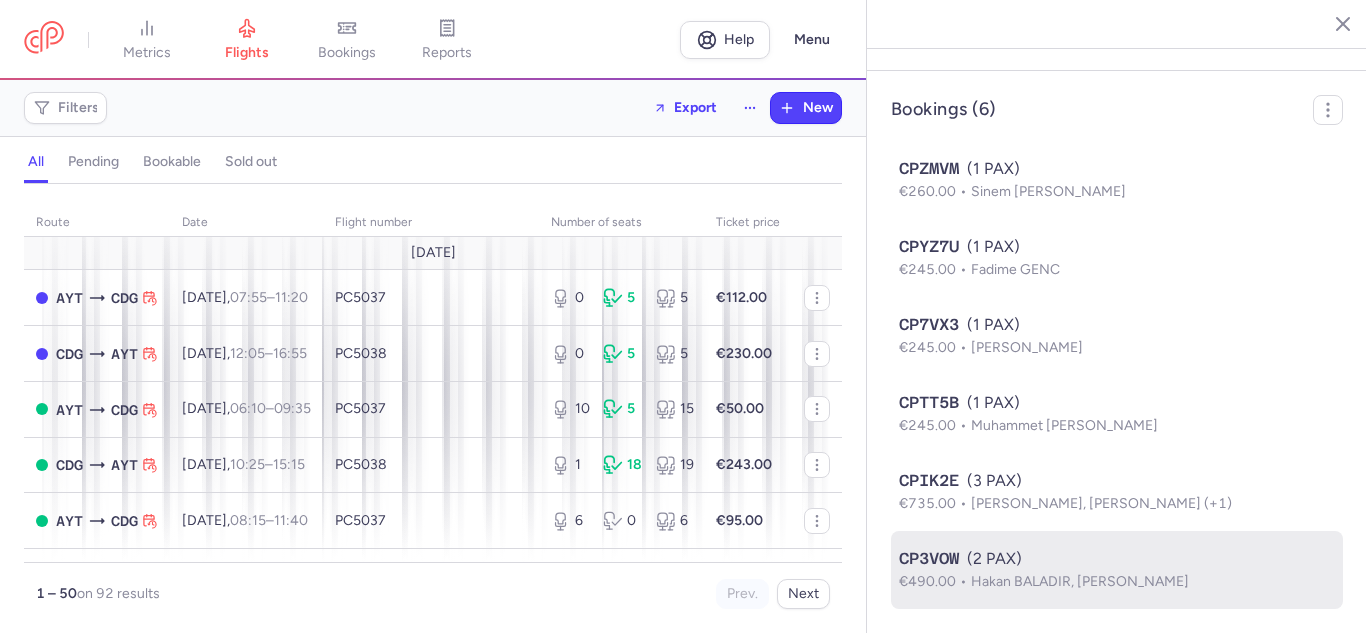 click on "Hakan BALADIR, Eda Naz BALADIR" at bounding box center [1080, 581] 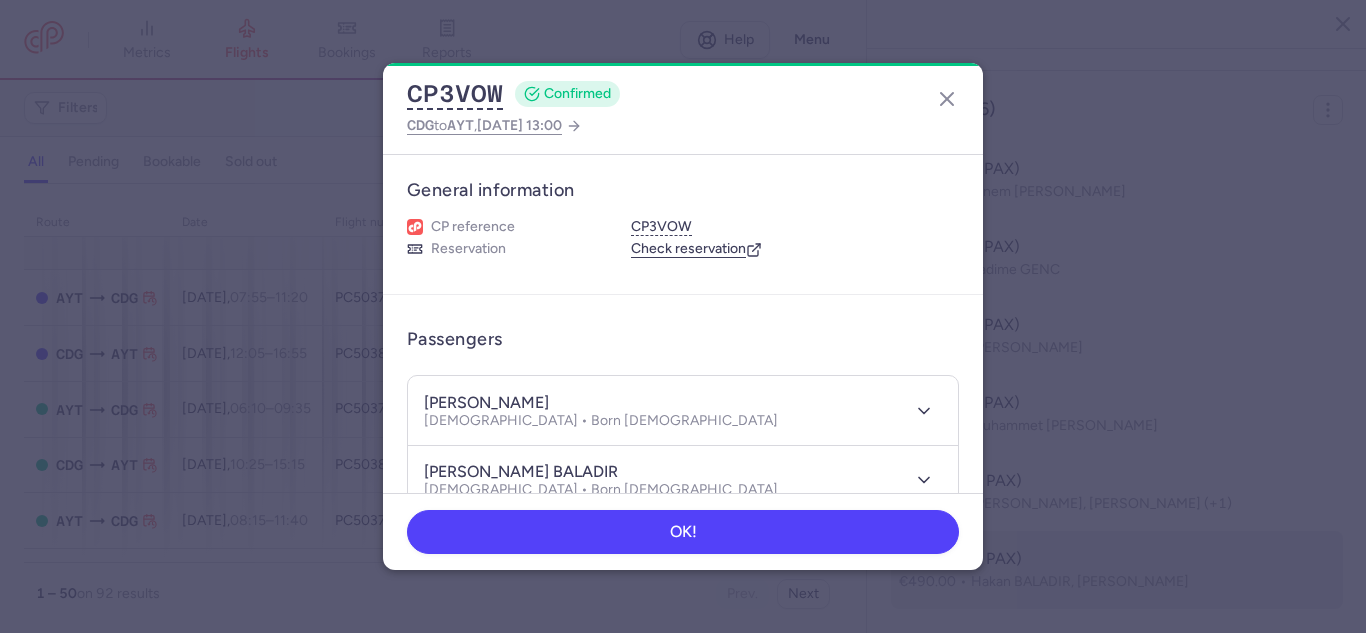 type 